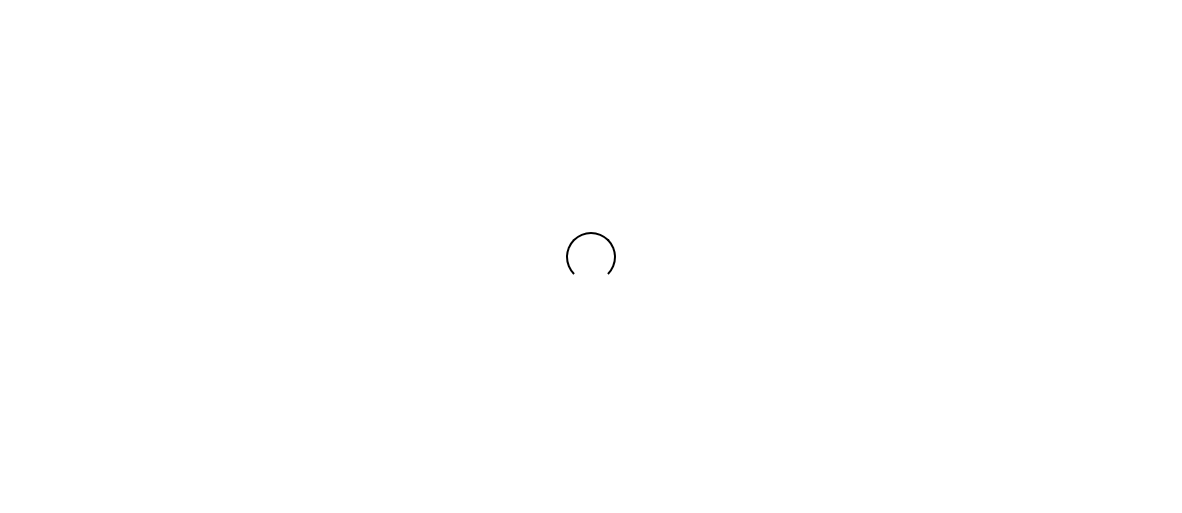 scroll, scrollTop: 0, scrollLeft: 0, axis: both 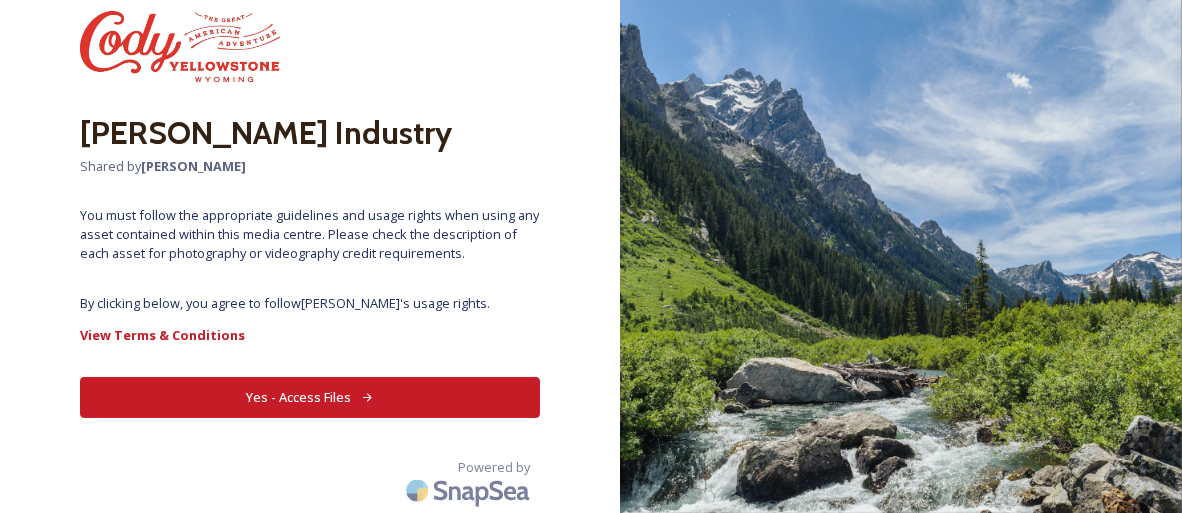 click on "Yes - Access Files" at bounding box center (310, 397) 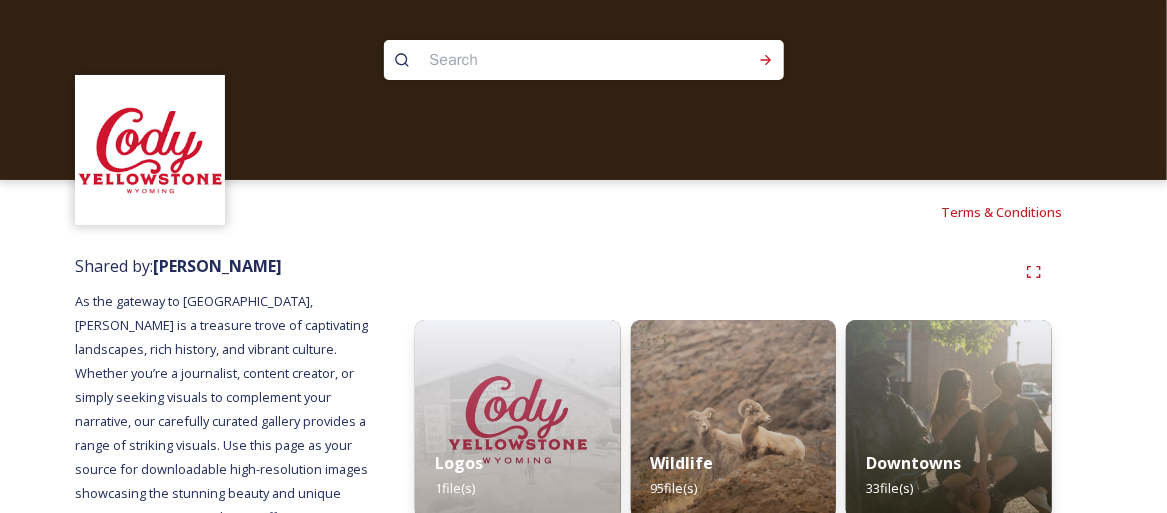 scroll, scrollTop: 100, scrollLeft: 0, axis: vertical 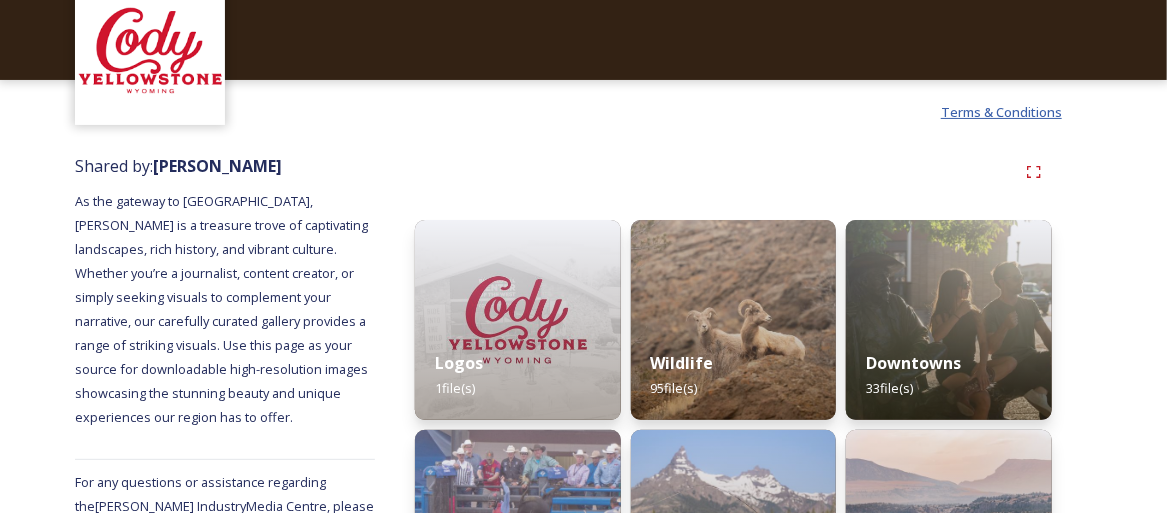 click on "Terms & Conditions" at bounding box center (1001, 112) 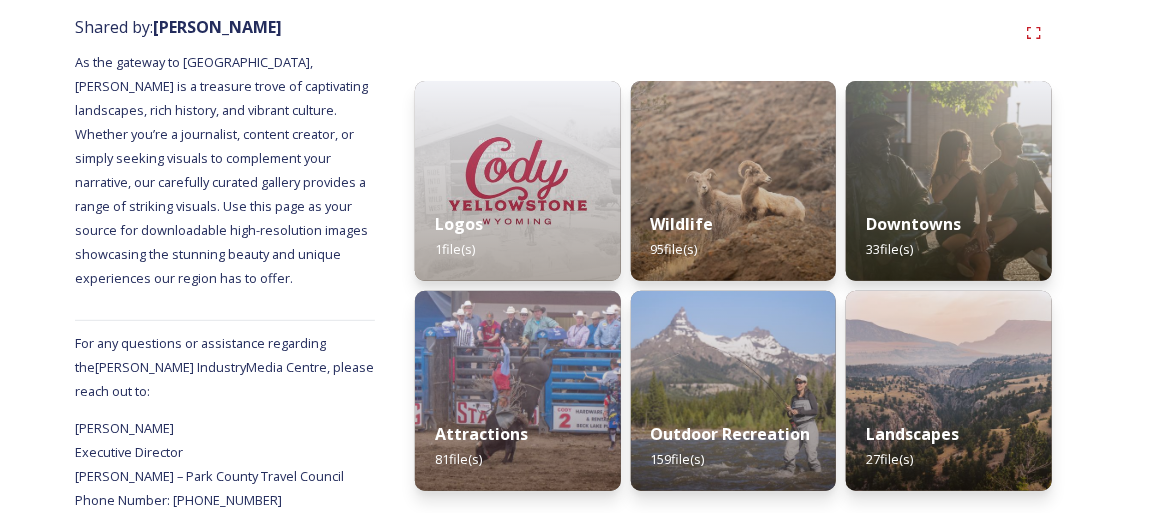 scroll, scrollTop: 260, scrollLeft: 0, axis: vertical 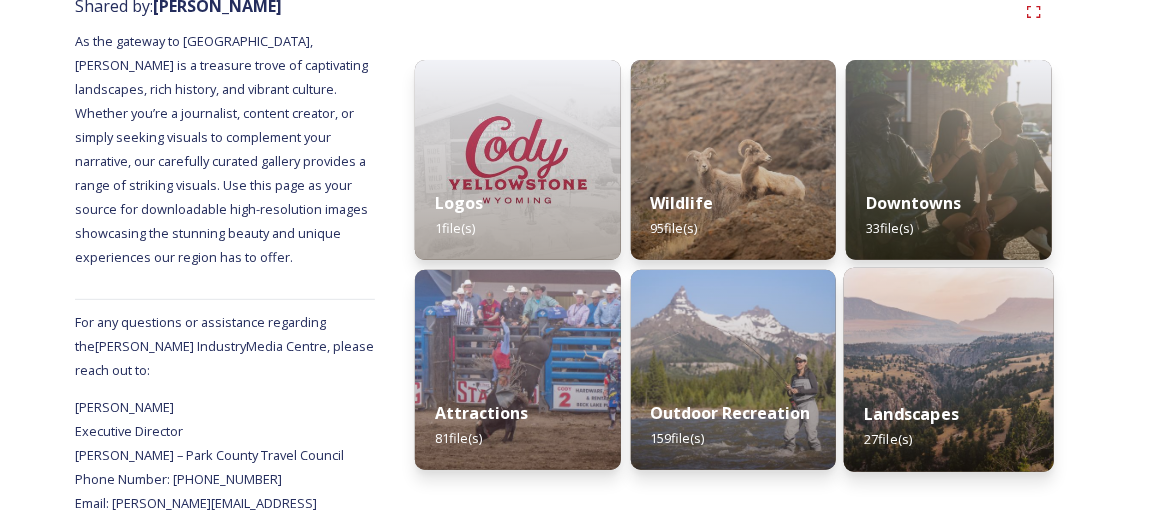 click at bounding box center (949, 370) 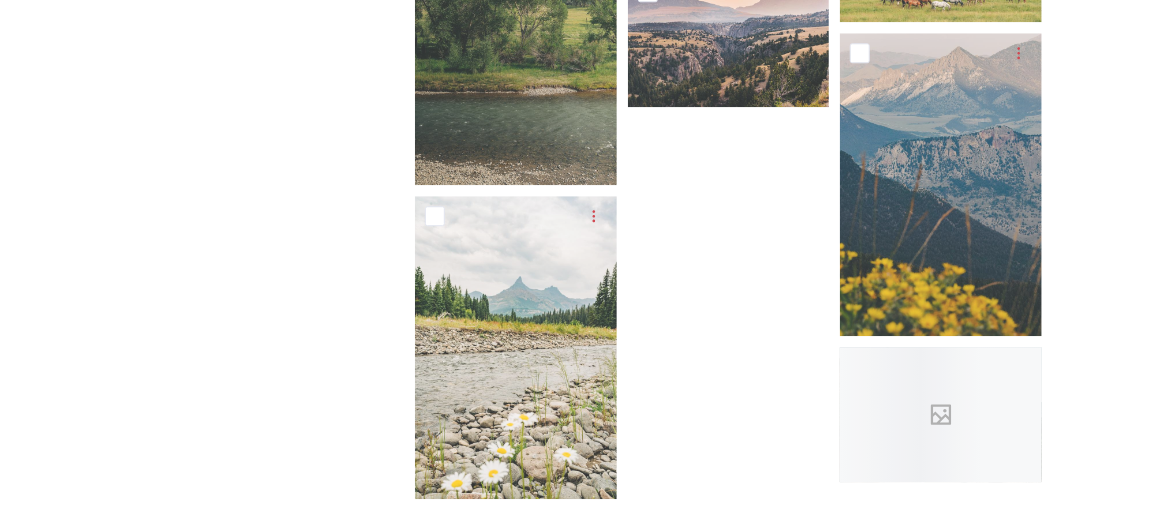 scroll, scrollTop: 2169, scrollLeft: 0, axis: vertical 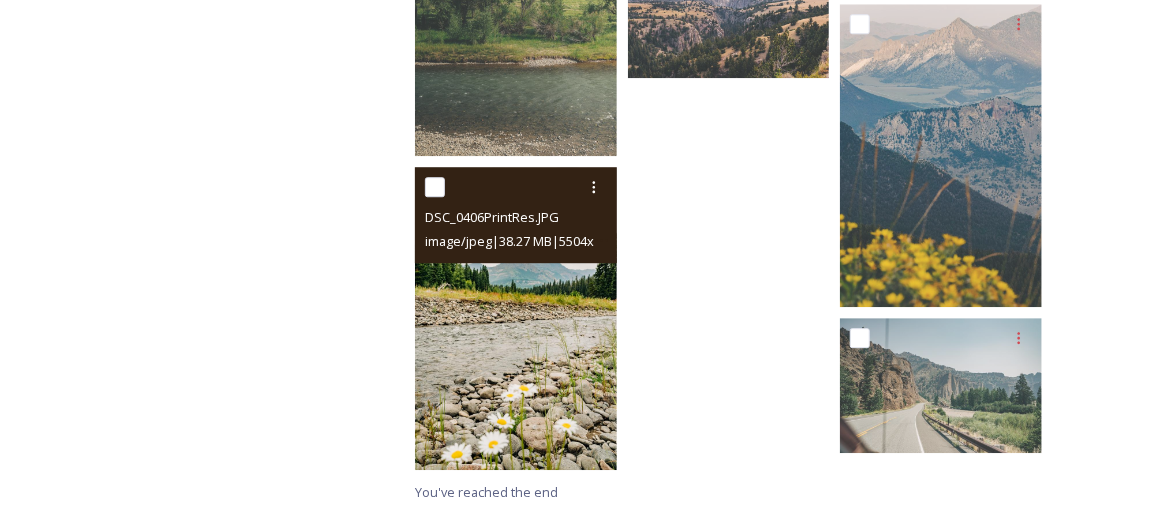 click at bounding box center [516, 318] 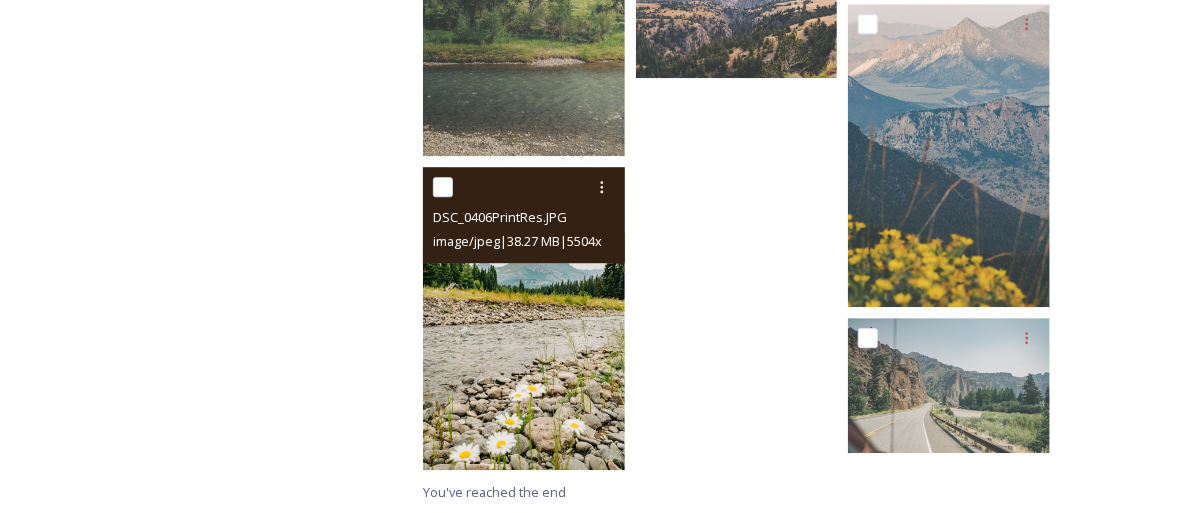 scroll, scrollTop: 2152, scrollLeft: 0, axis: vertical 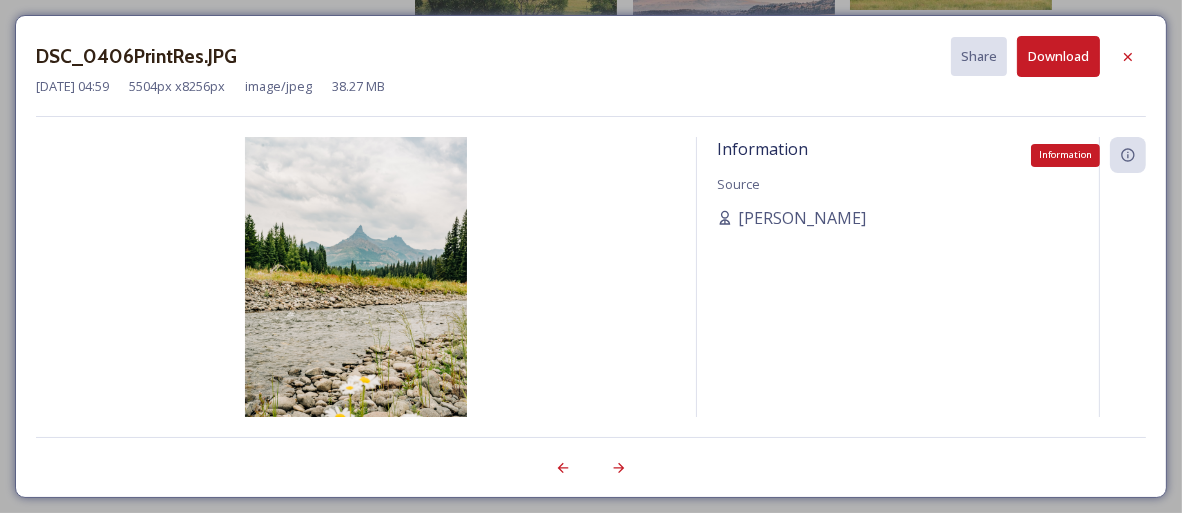 click 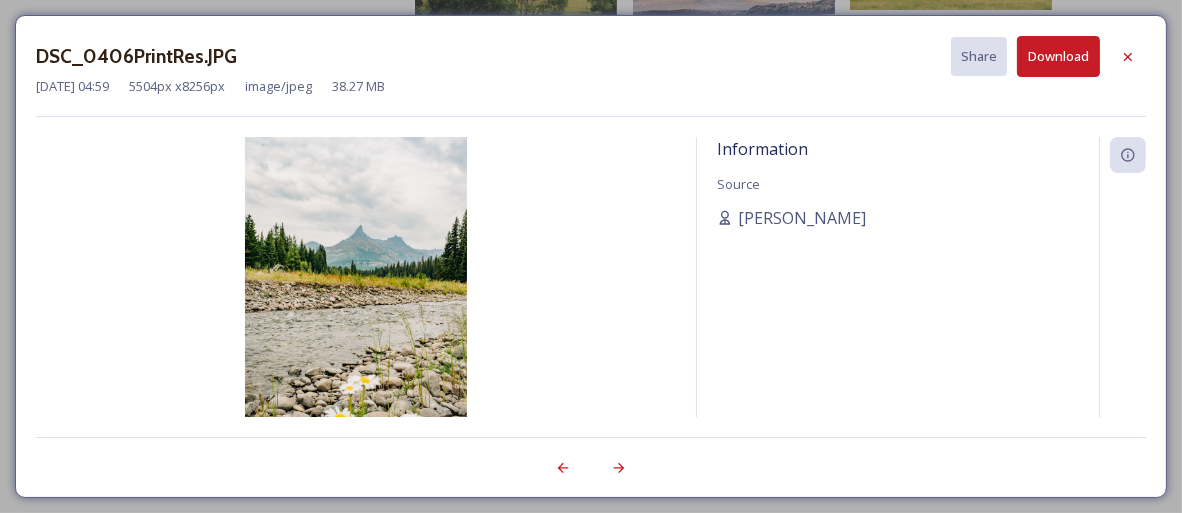 click on "Information" at bounding box center [762, 149] 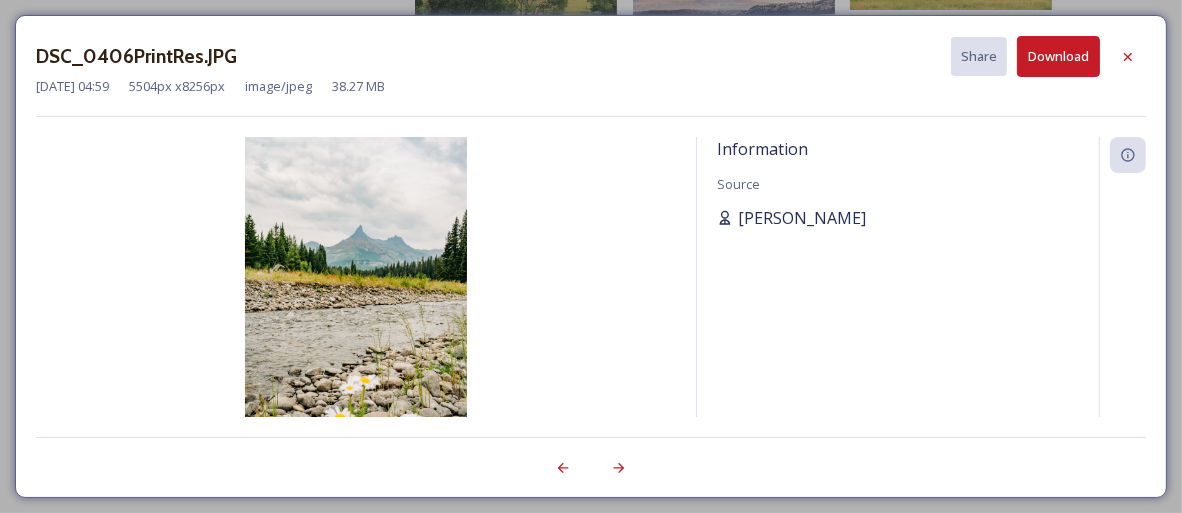 click on "[PERSON_NAME]" at bounding box center (802, 218) 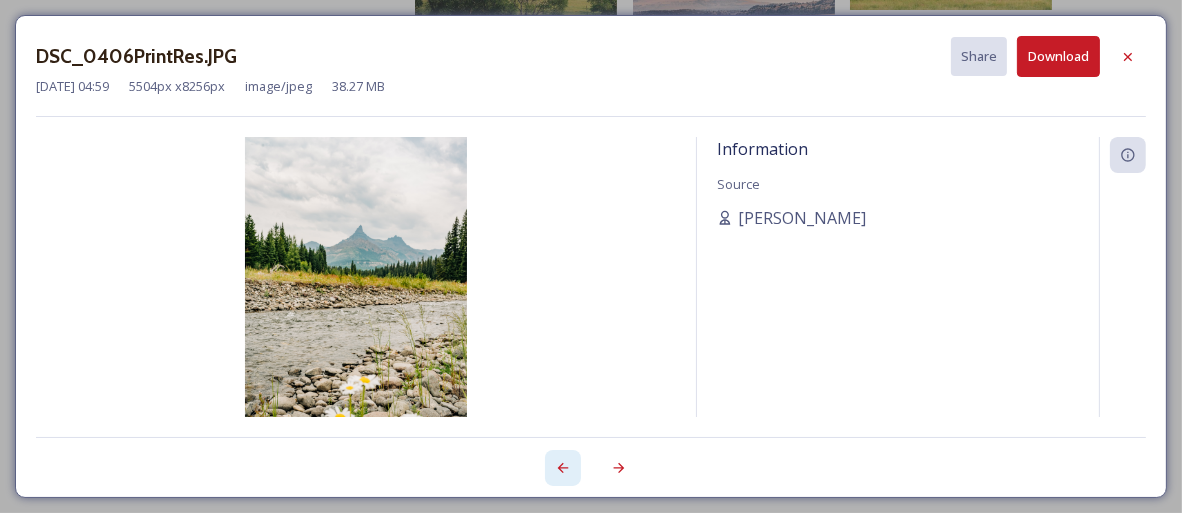click 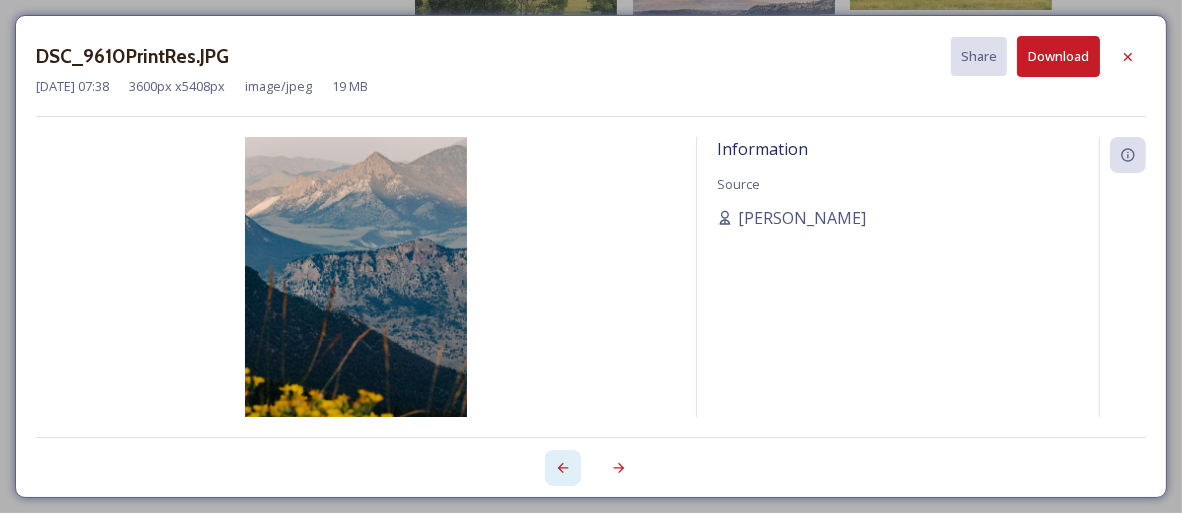 click 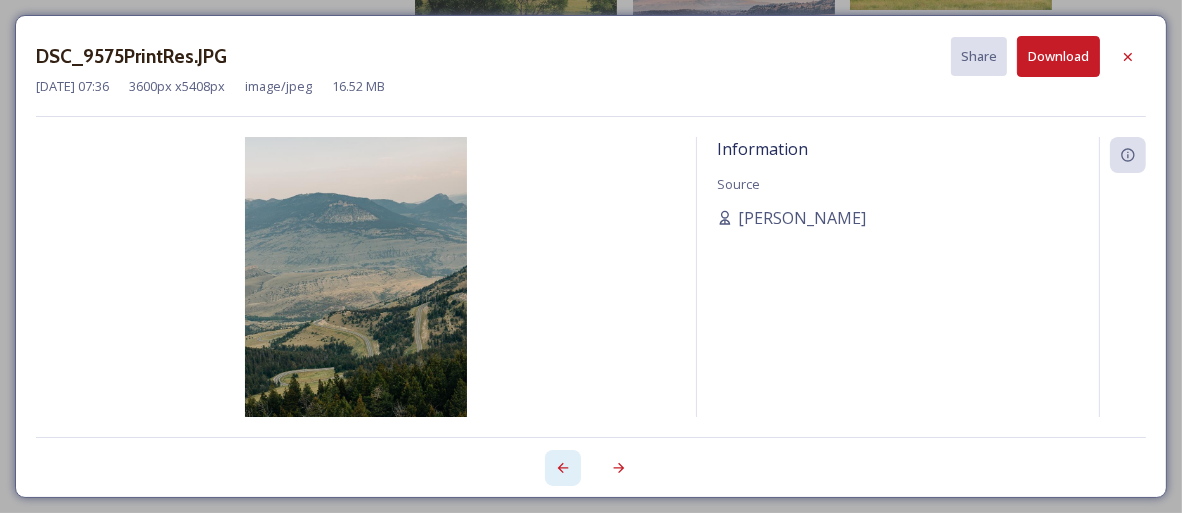 click 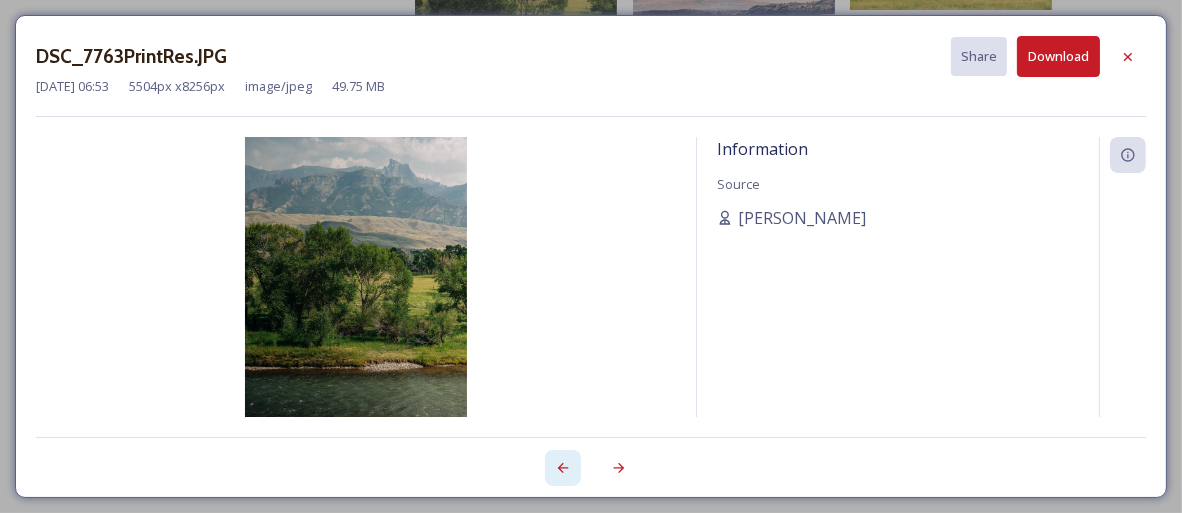 click 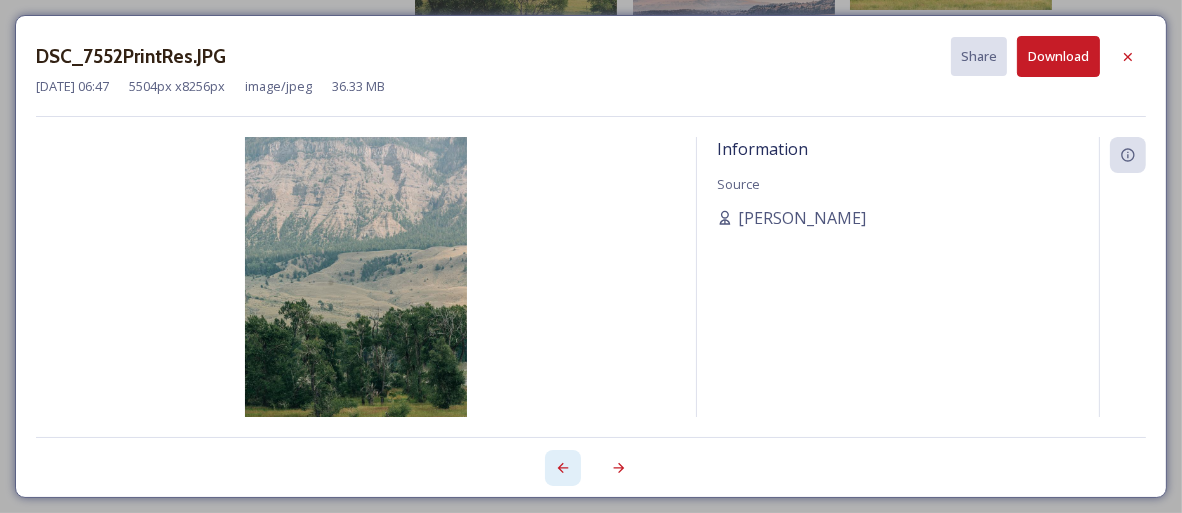 click 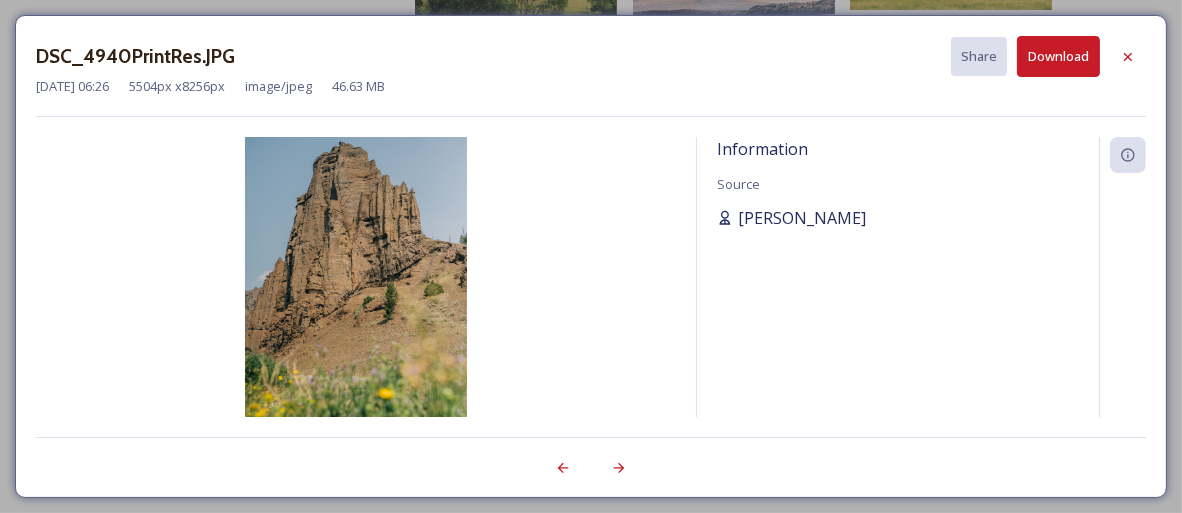 click on "[PERSON_NAME]" at bounding box center (802, 218) 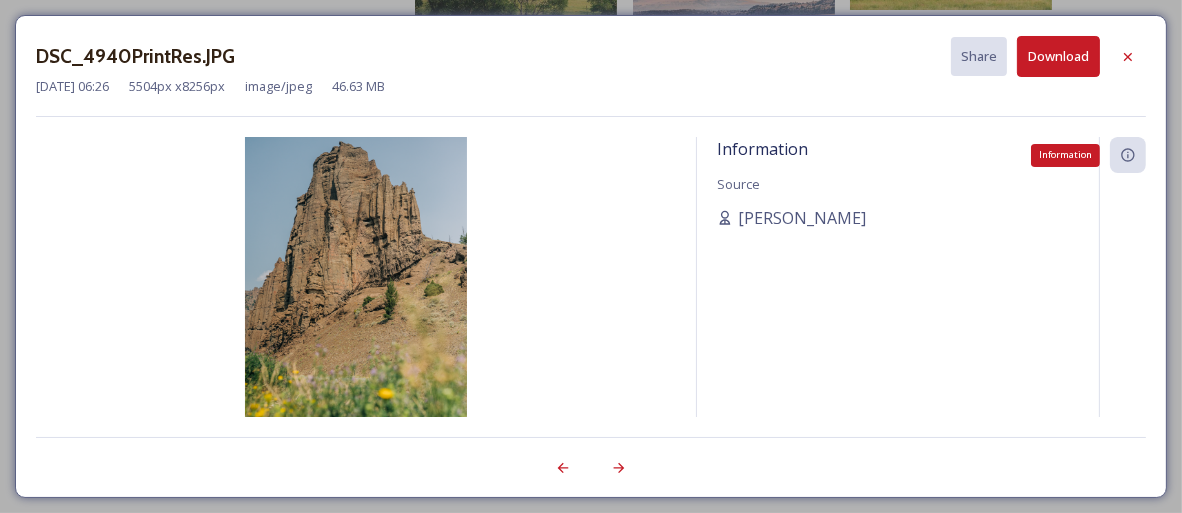click 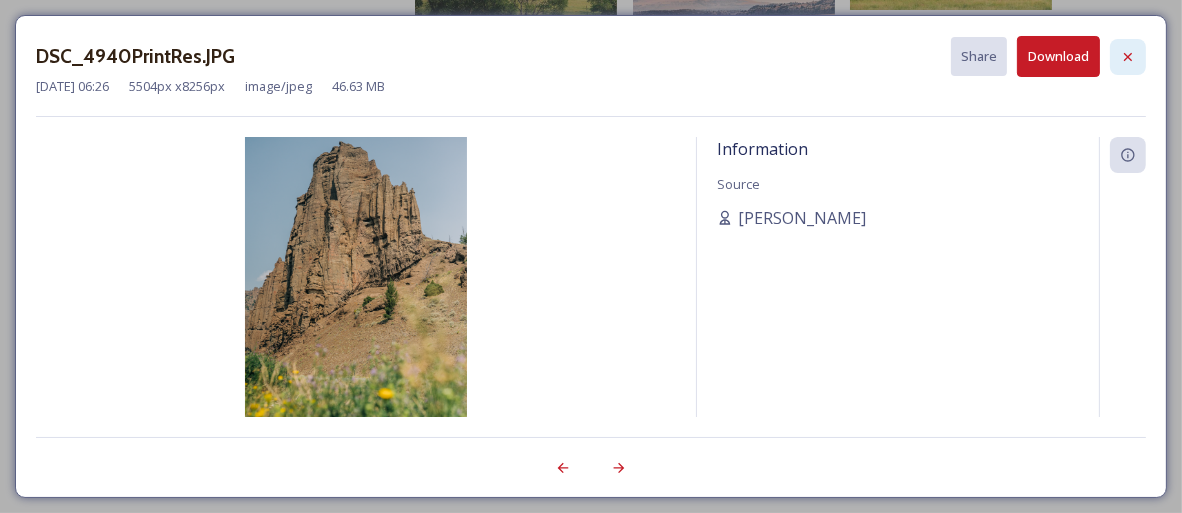 click 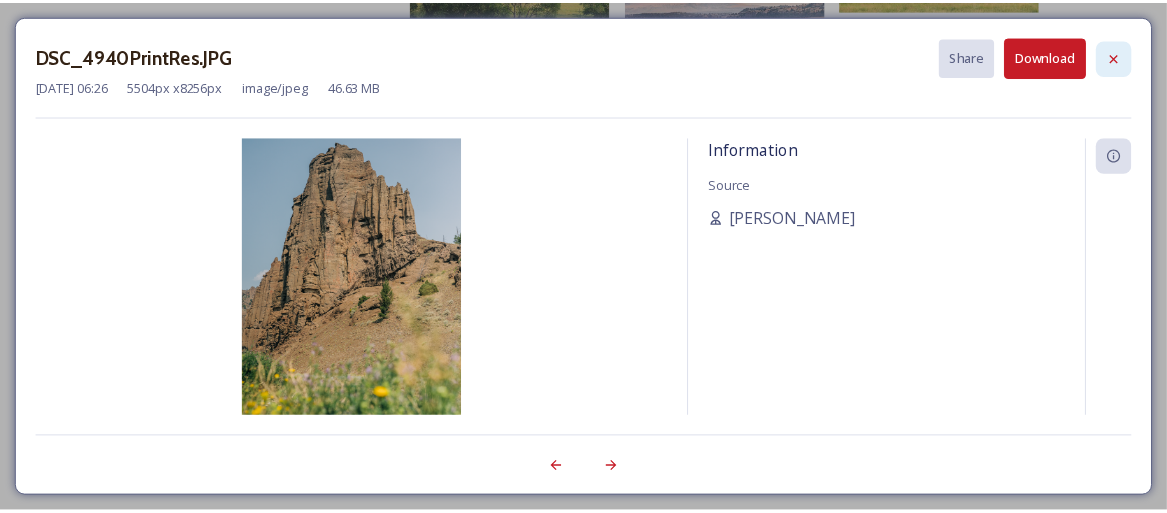scroll, scrollTop: 2169, scrollLeft: 0, axis: vertical 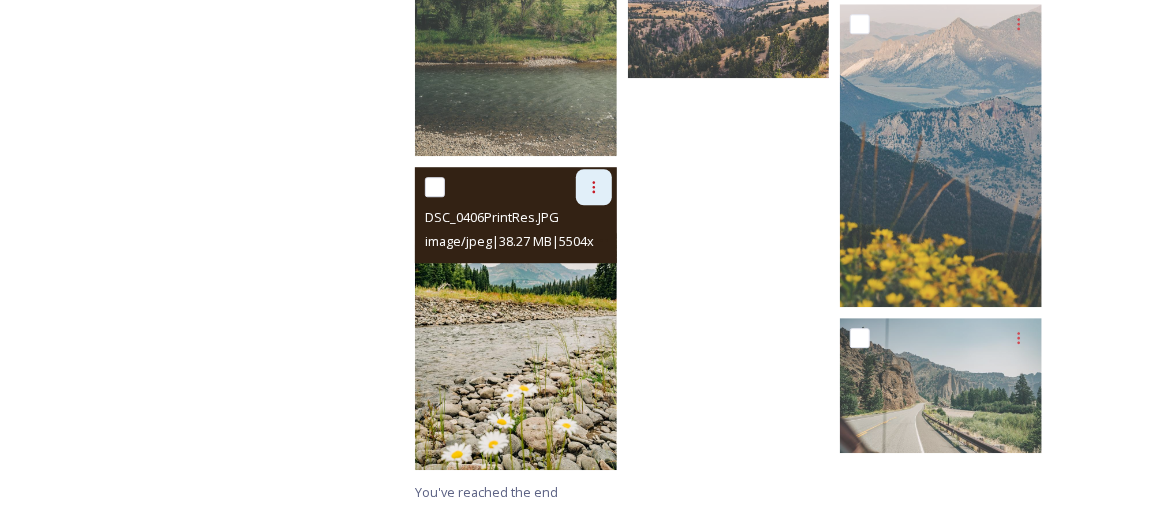 click 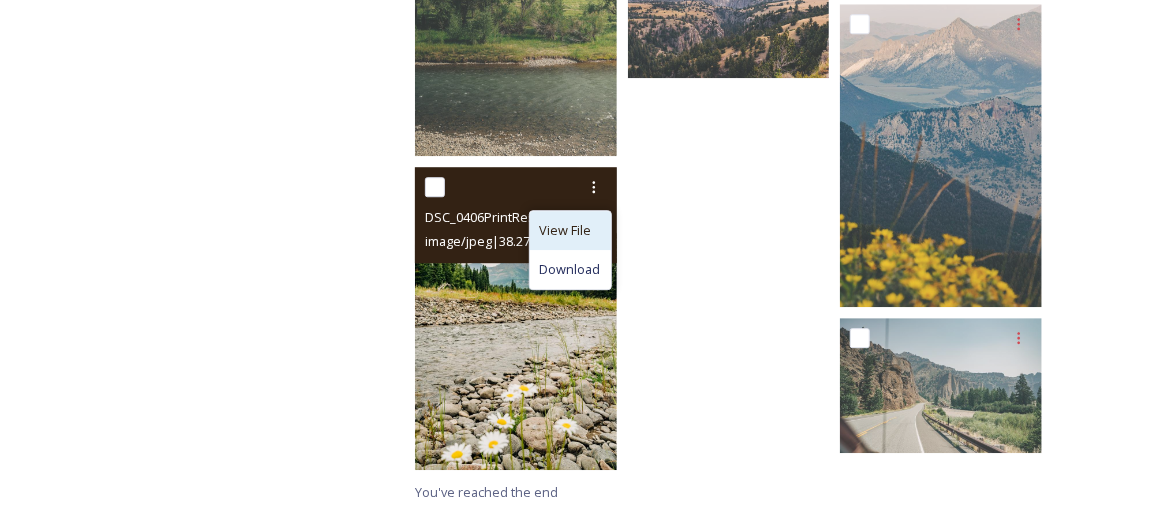 click on "View File" at bounding box center [566, 230] 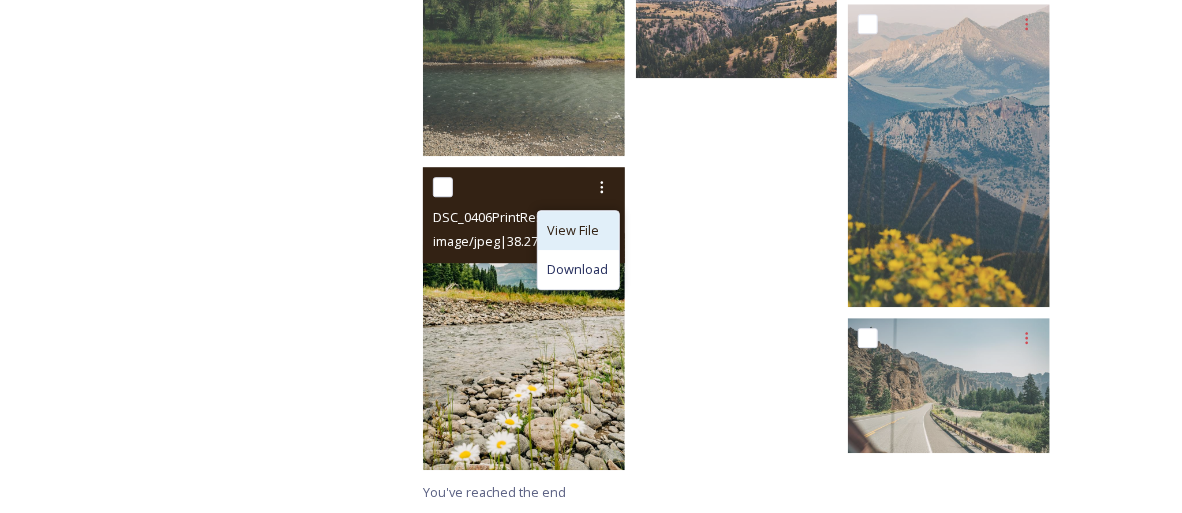 scroll, scrollTop: 2152, scrollLeft: 0, axis: vertical 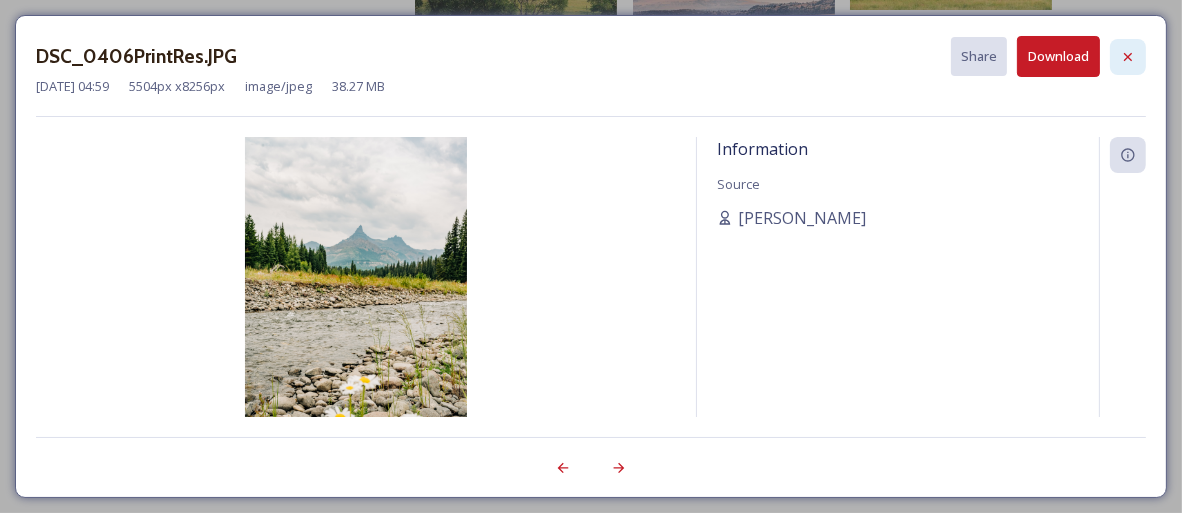 click 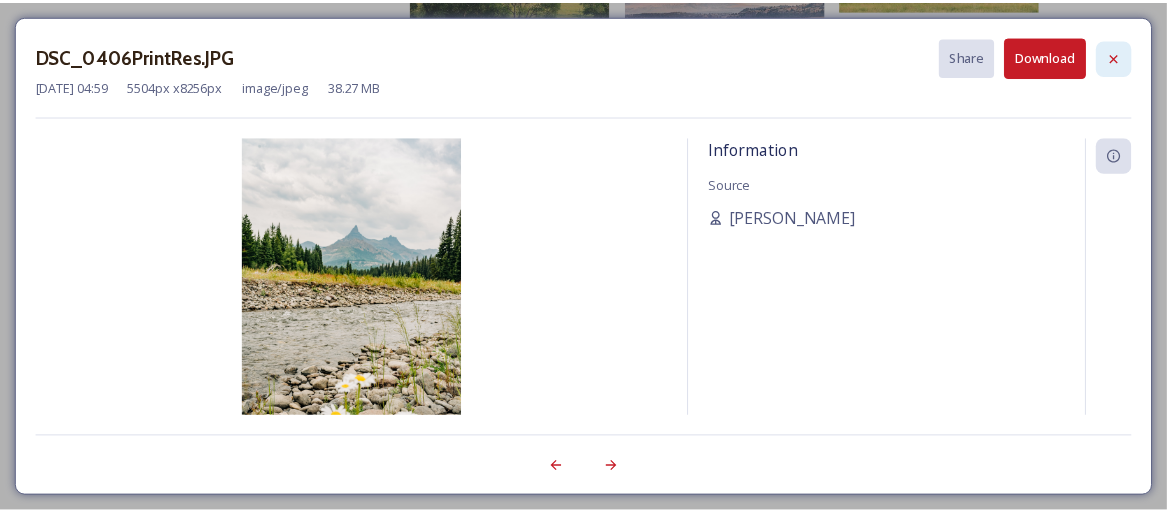 scroll, scrollTop: 2169, scrollLeft: 0, axis: vertical 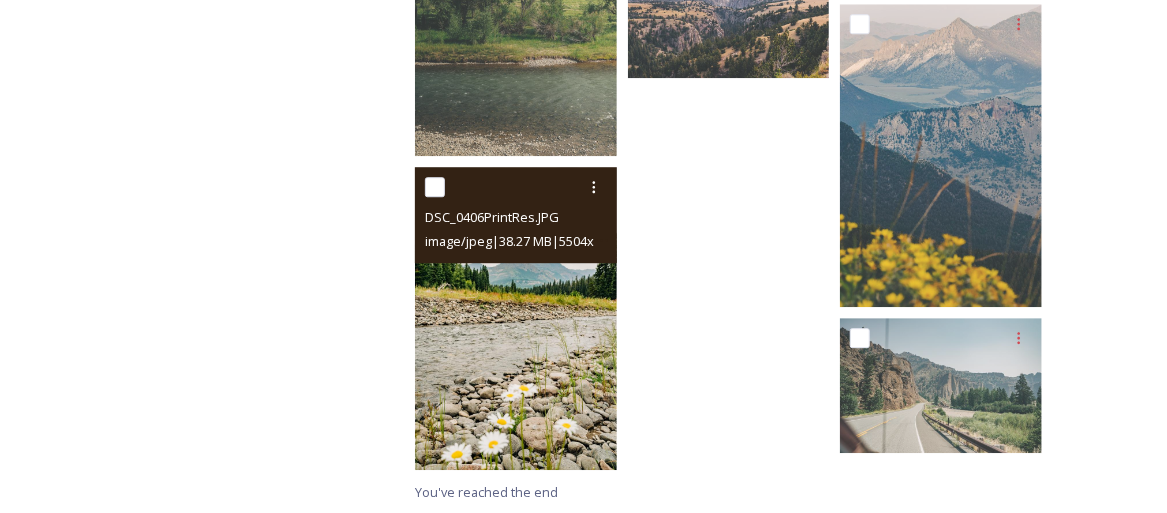 click at bounding box center [435, 187] 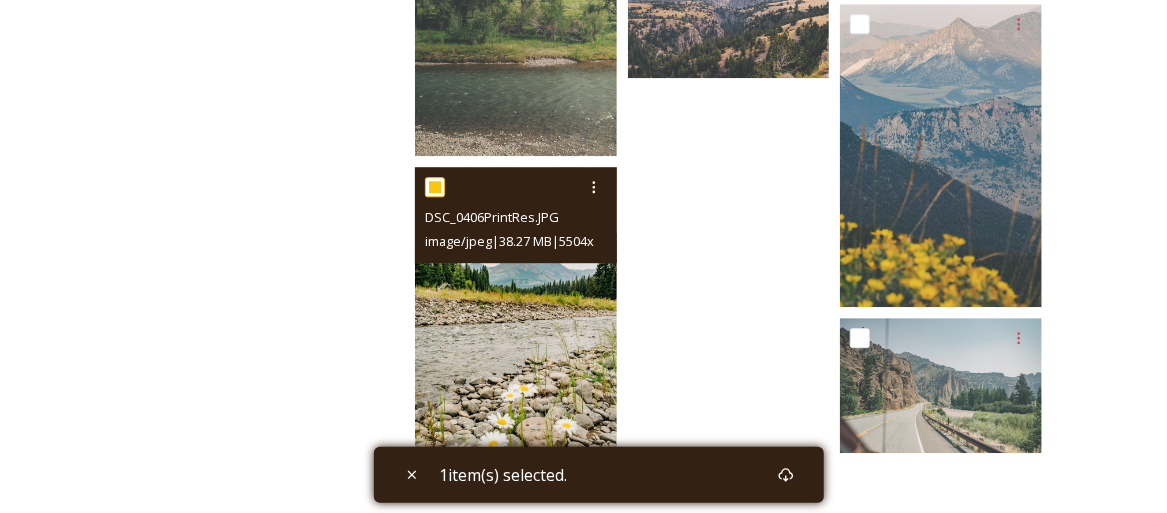 click at bounding box center (435, 187) 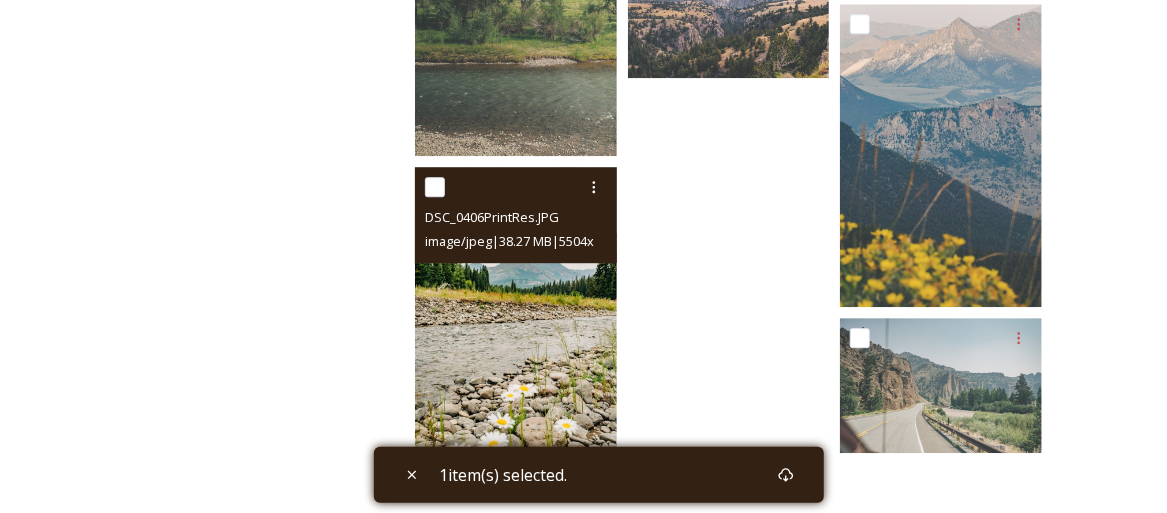 checkbox on "false" 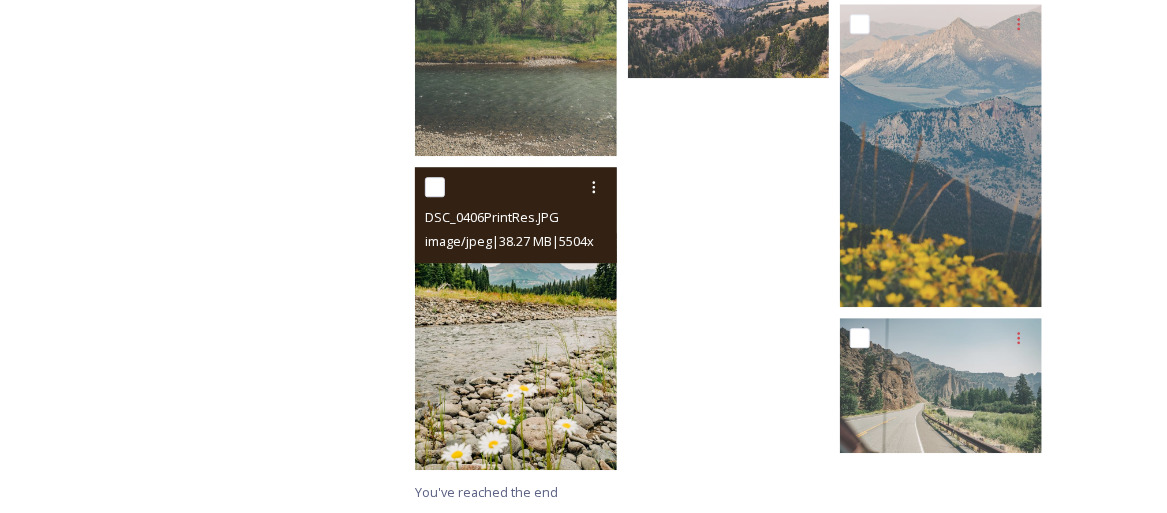 click on "DSC_0406PrintRes.JPG" at bounding box center (492, 217) 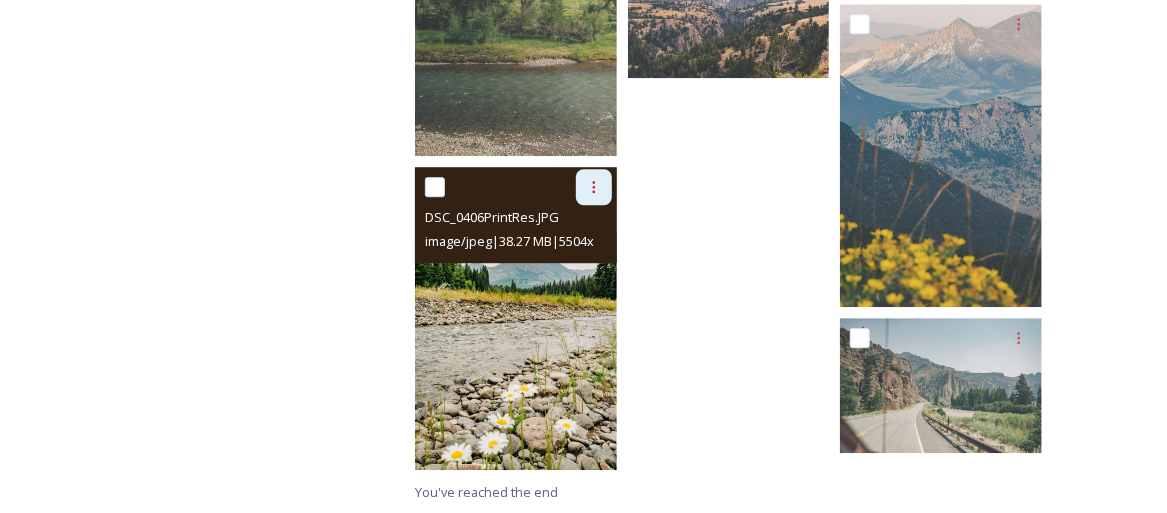 click 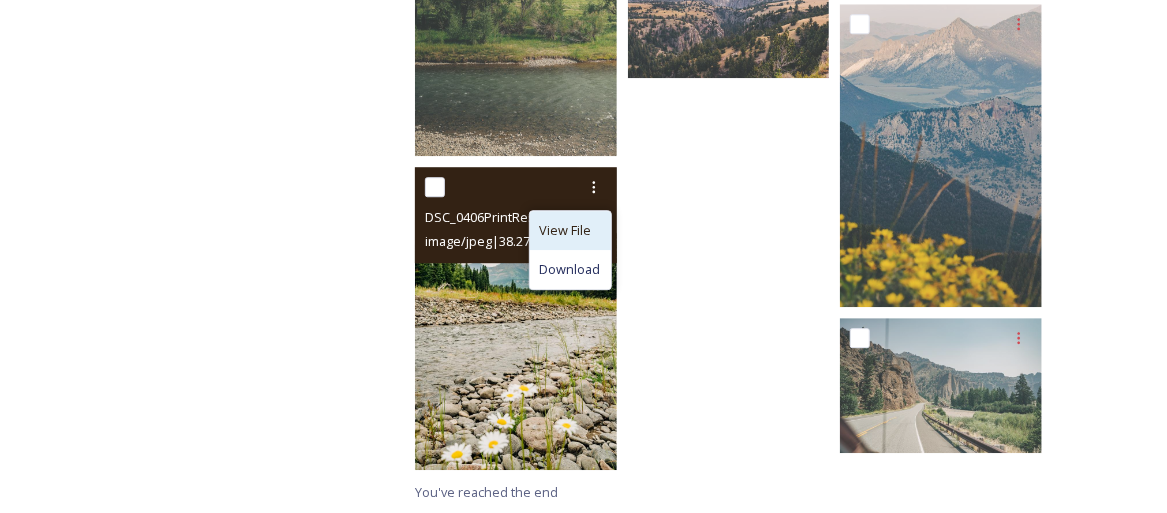 click on "View File" at bounding box center (566, 230) 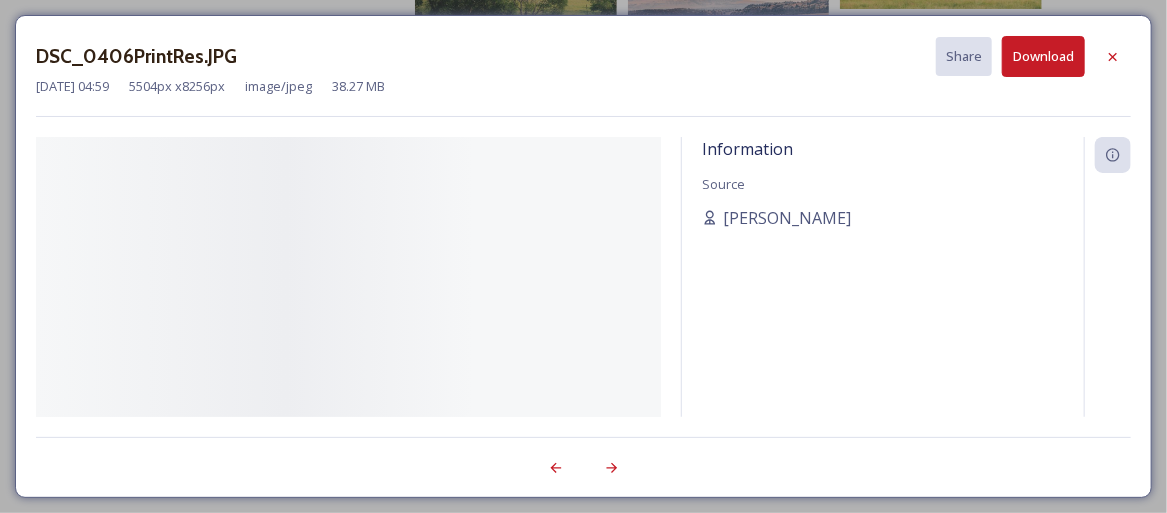 scroll, scrollTop: 2152, scrollLeft: 0, axis: vertical 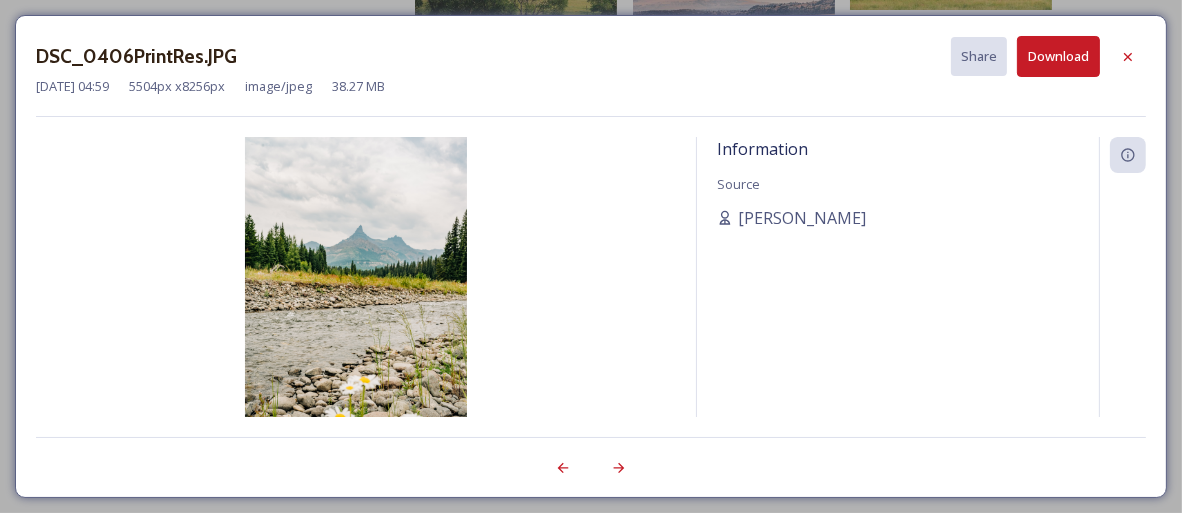 click on "Download" at bounding box center [1058, 56] 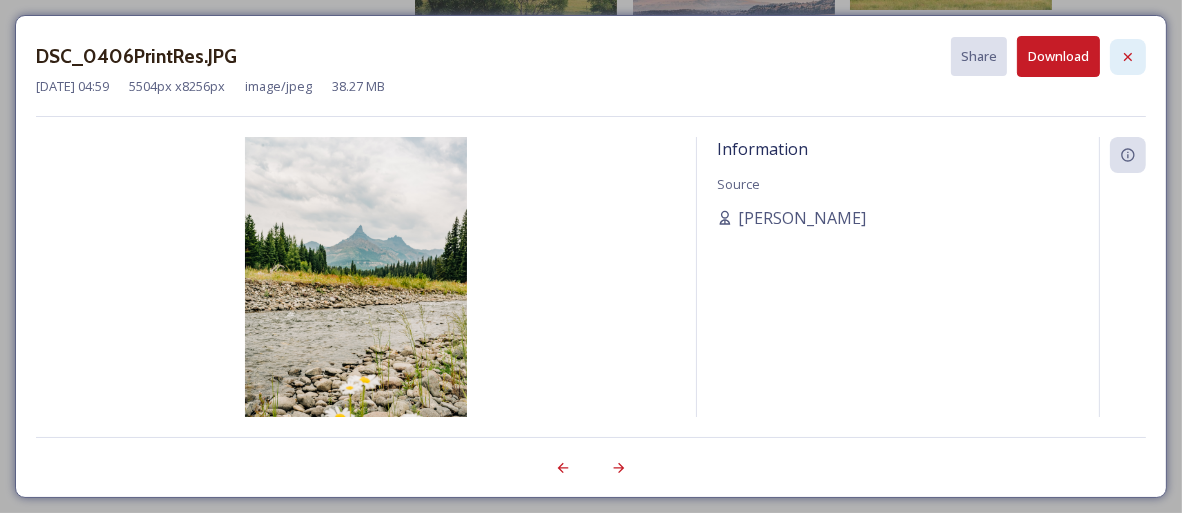 click 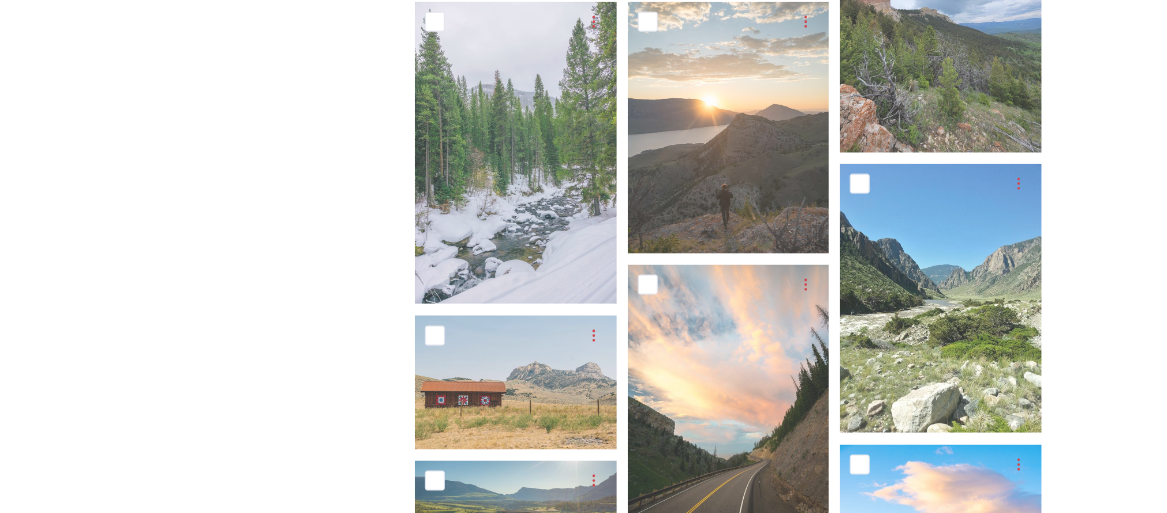 scroll, scrollTop: 952, scrollLeft: 0, axis: vertical 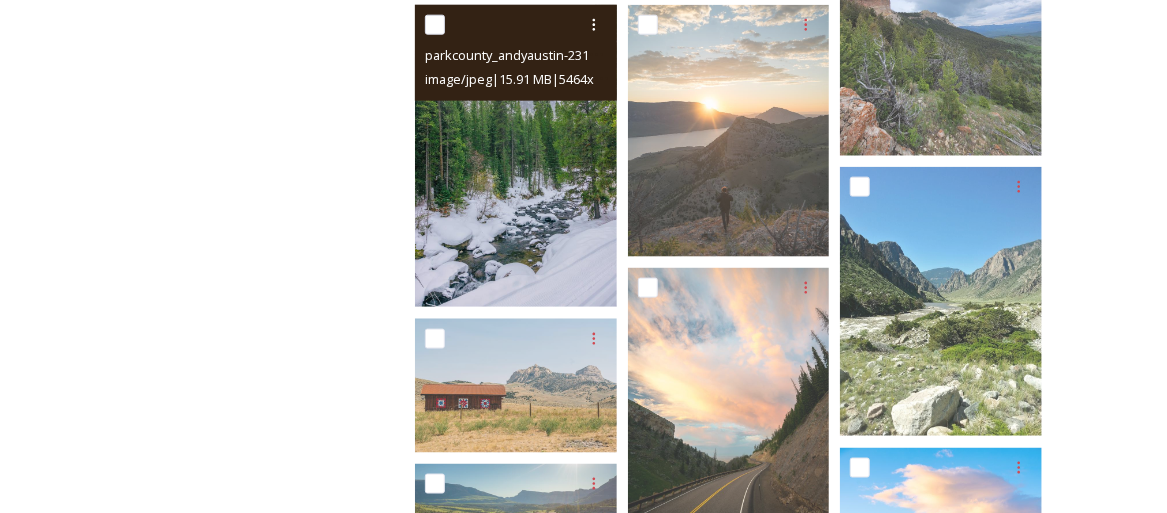 click at bounding box center [516, 156] 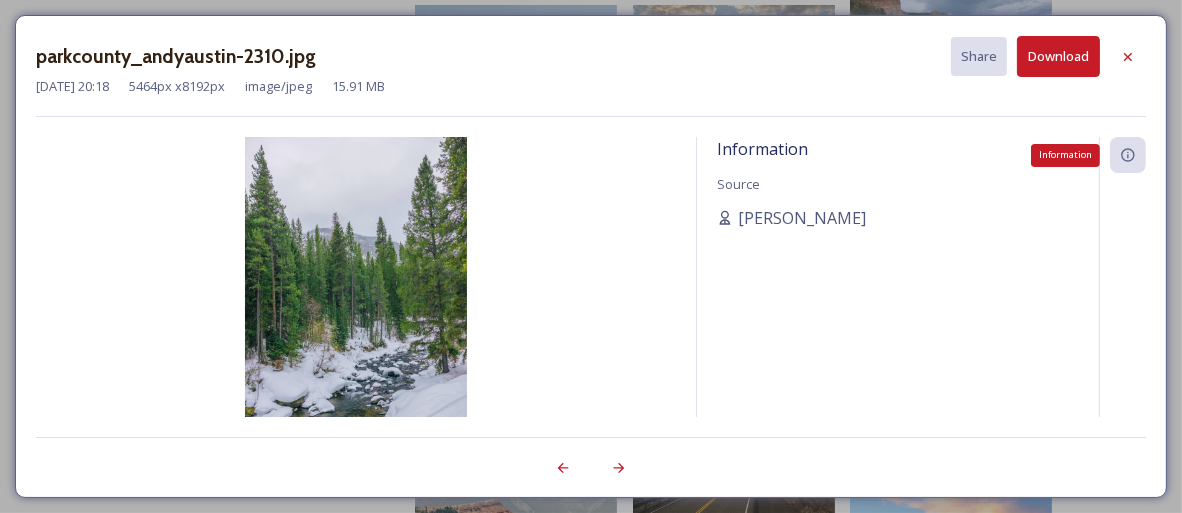 click 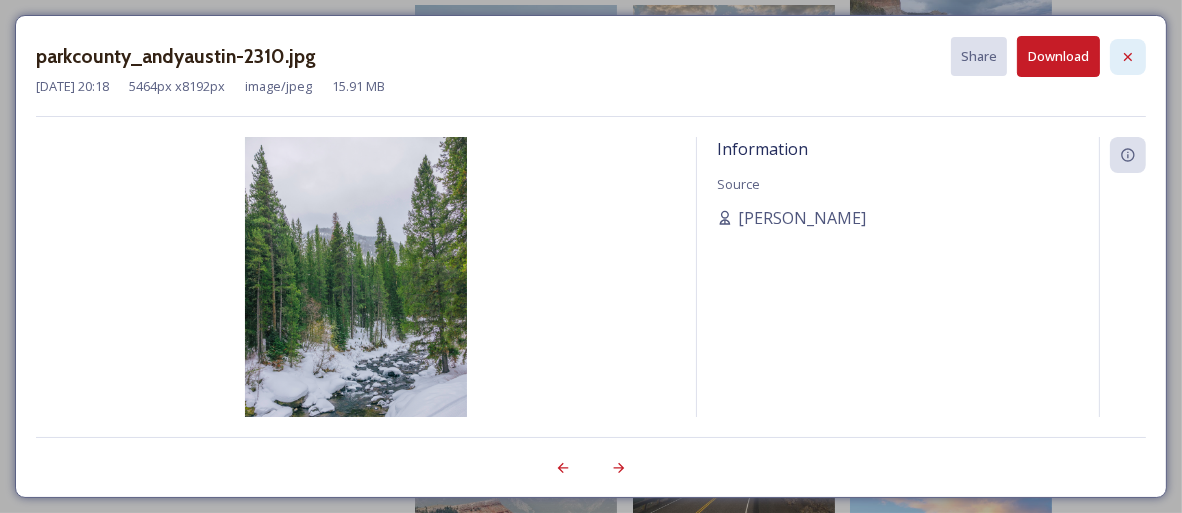 click 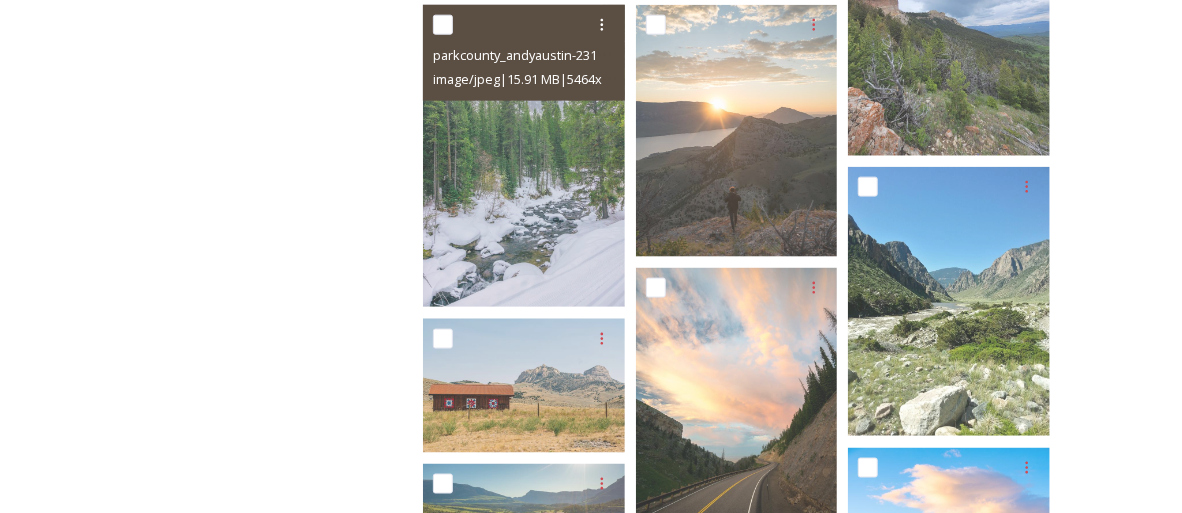 scroll, scrollTop: 452, scrollLeft: 0, axis: vertical 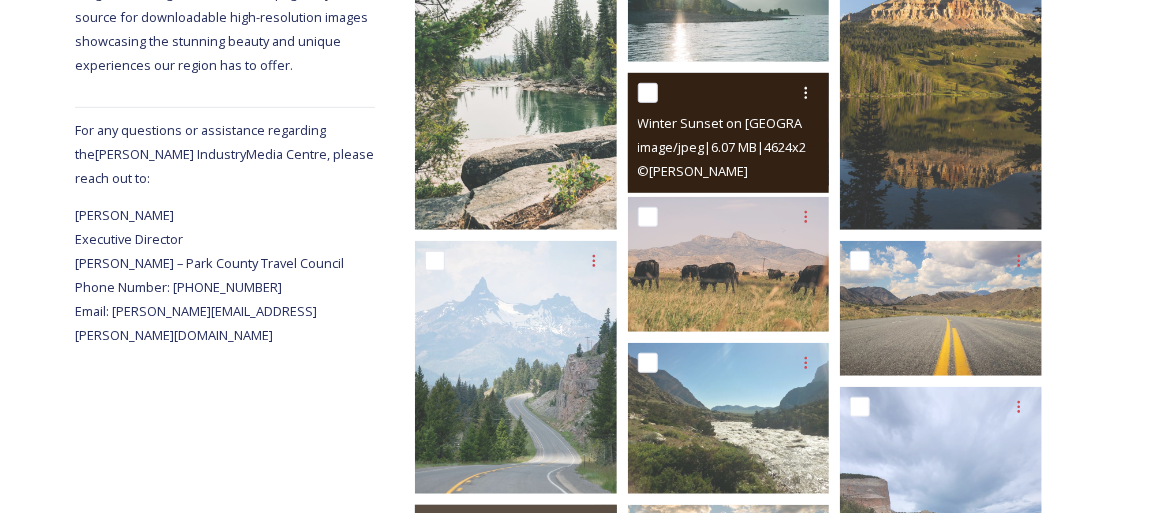 click on "Winter Sunset on [GEOGRAPHIC_DATA]jpg" at bounding box center [731, 123] 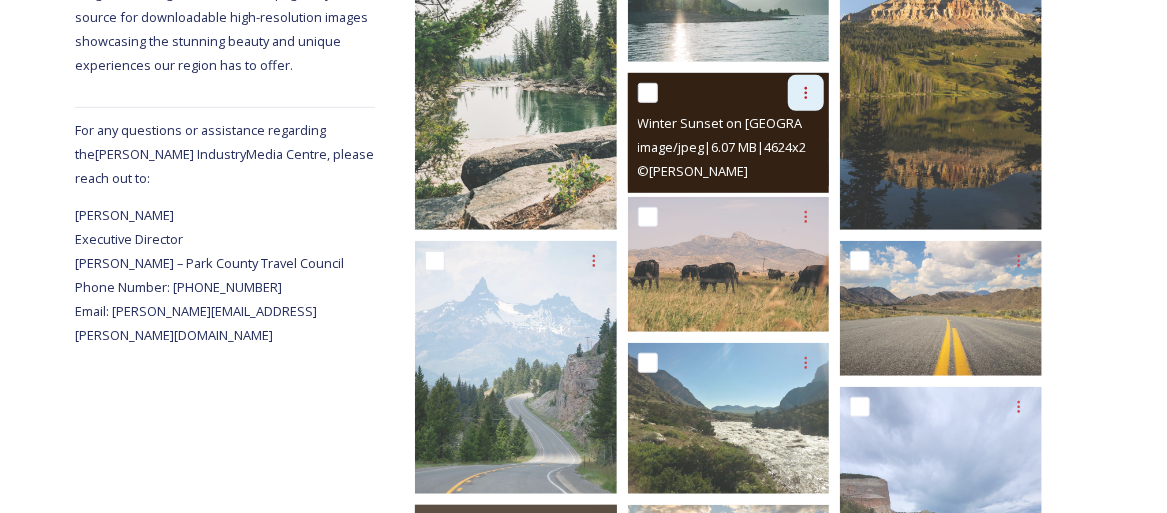 click 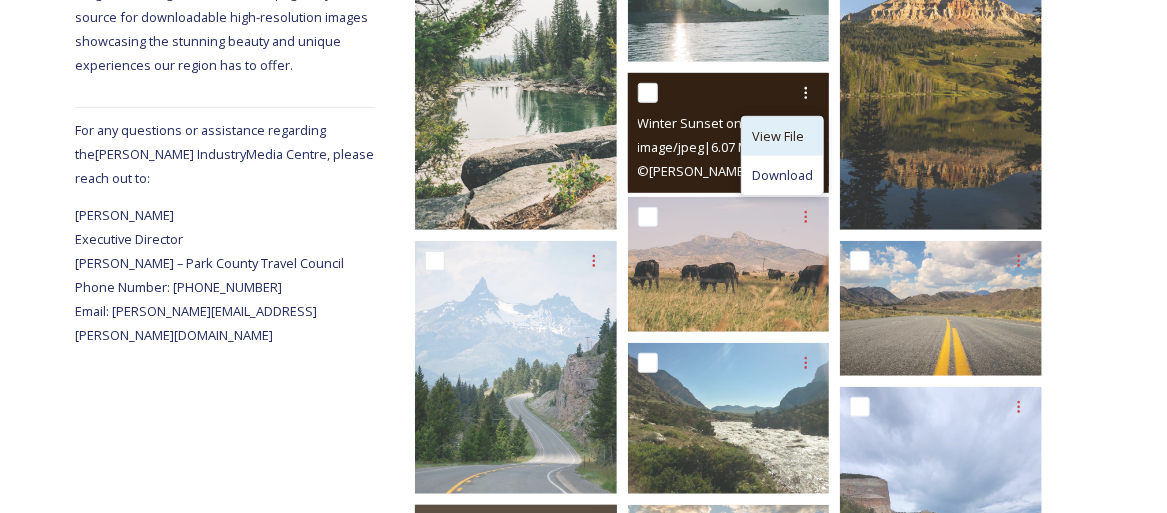 click on "View File" at bounding box center [778, 136] 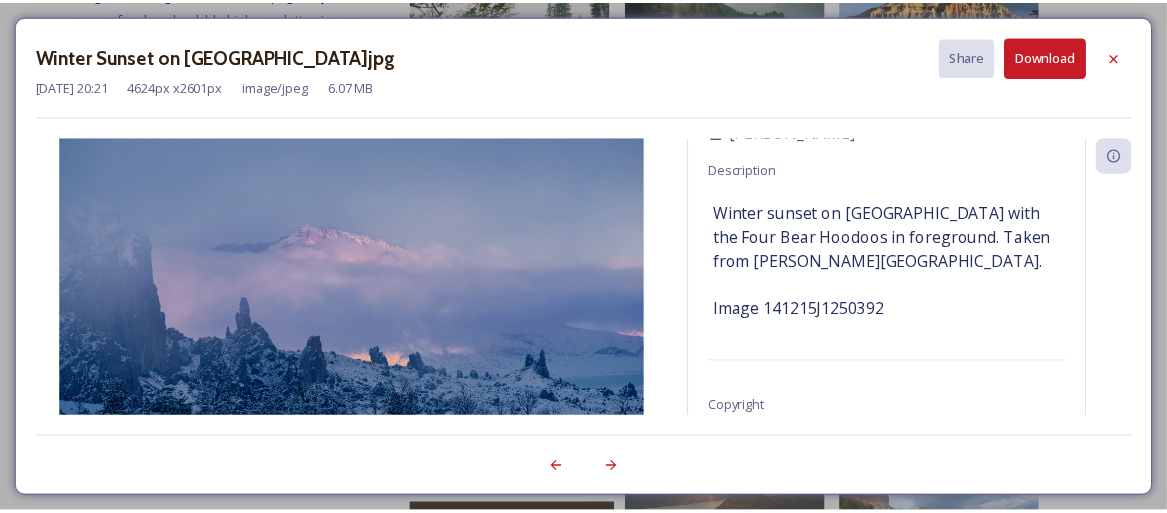 scroll, scrollTop: 0, scrollLeft: 0, axis: both 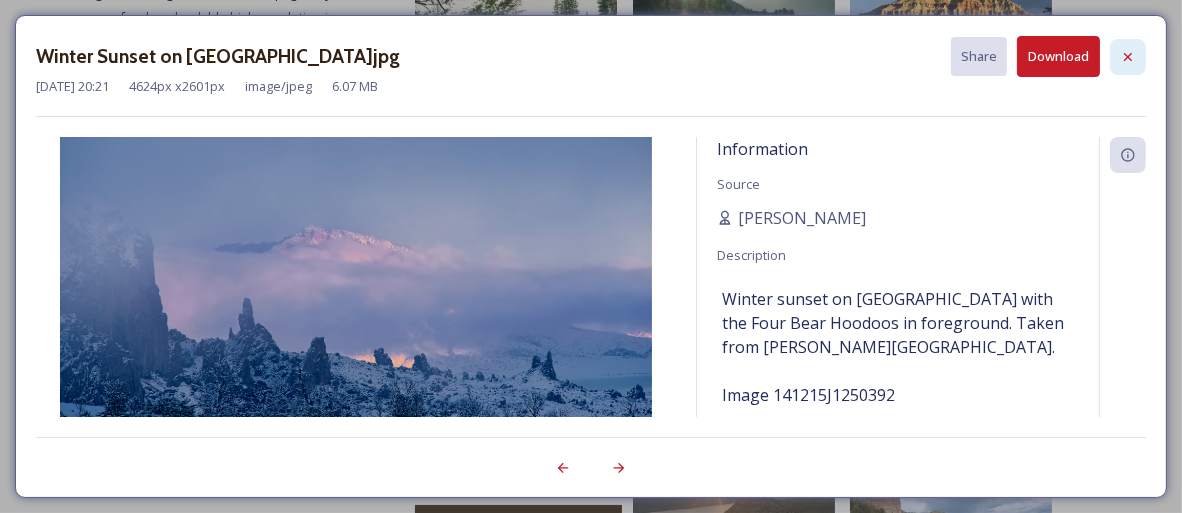 click 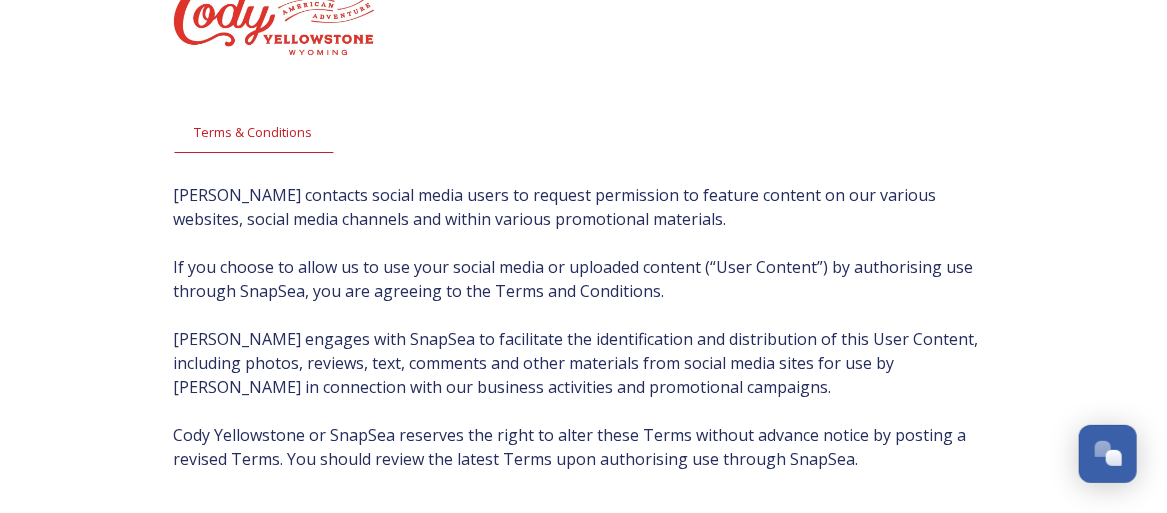scroll, scrollTop: 0, scrollLeft: 0, axis: both 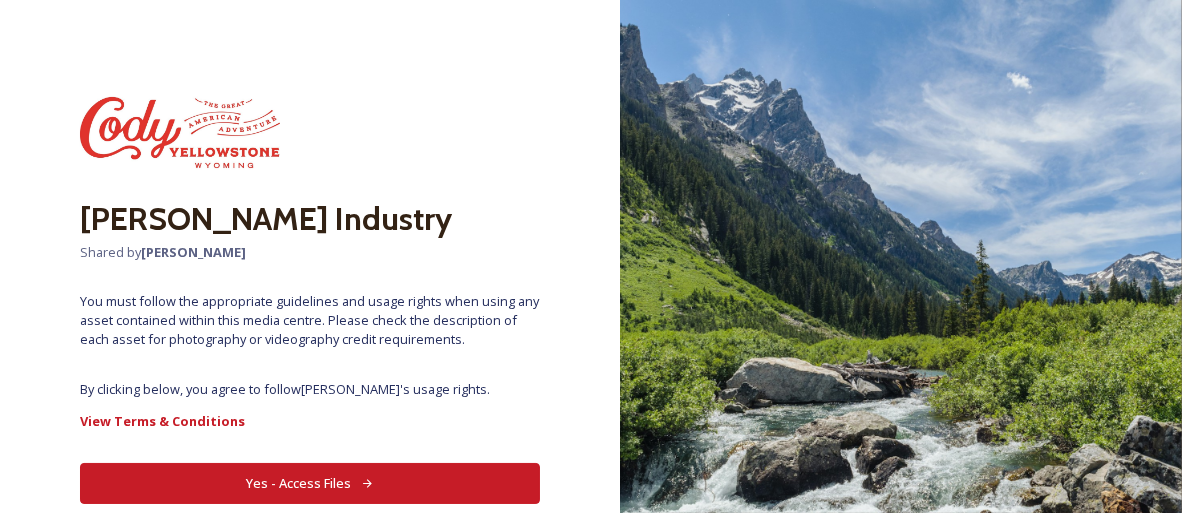 click on "Yes - Access Files" at bounding box center (310, 483) 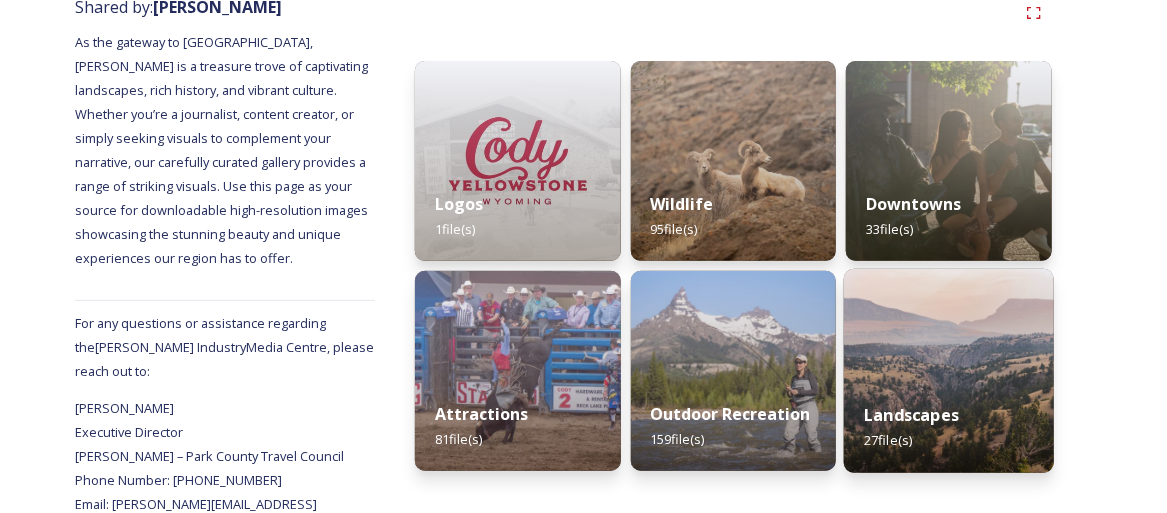 scroll, scrollTop: 260, scrollLeft: 0, axis: vertical 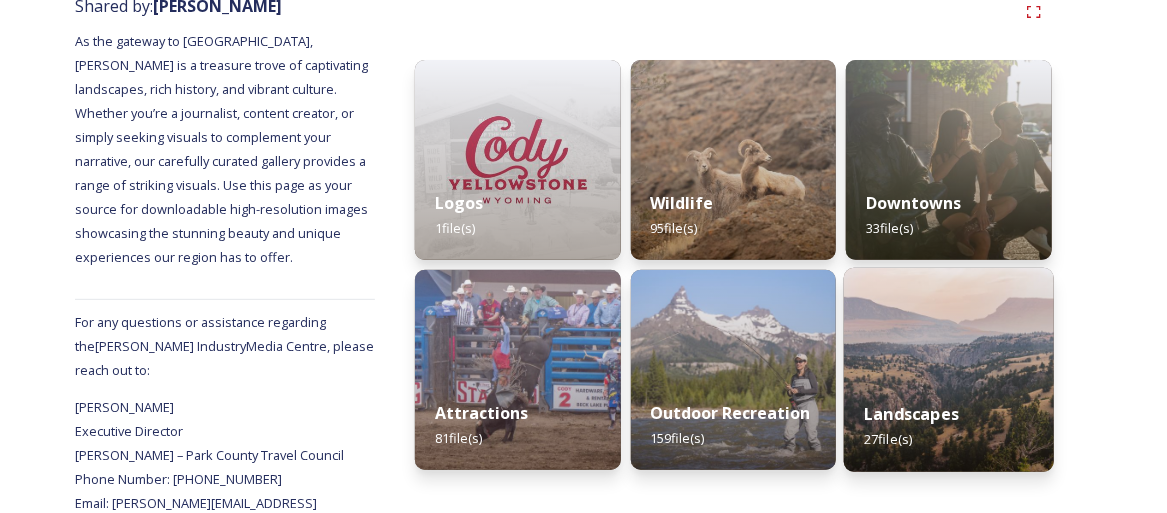 click at bounding box center [949, 370] 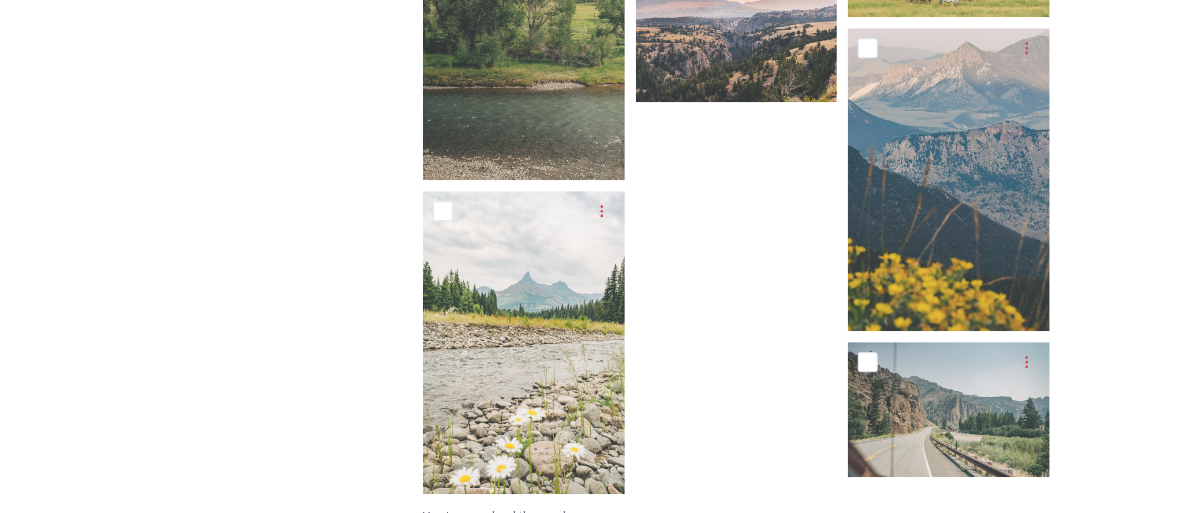 scroll, scrollTop: 2169, scrollLeft: 0, axis: vertical 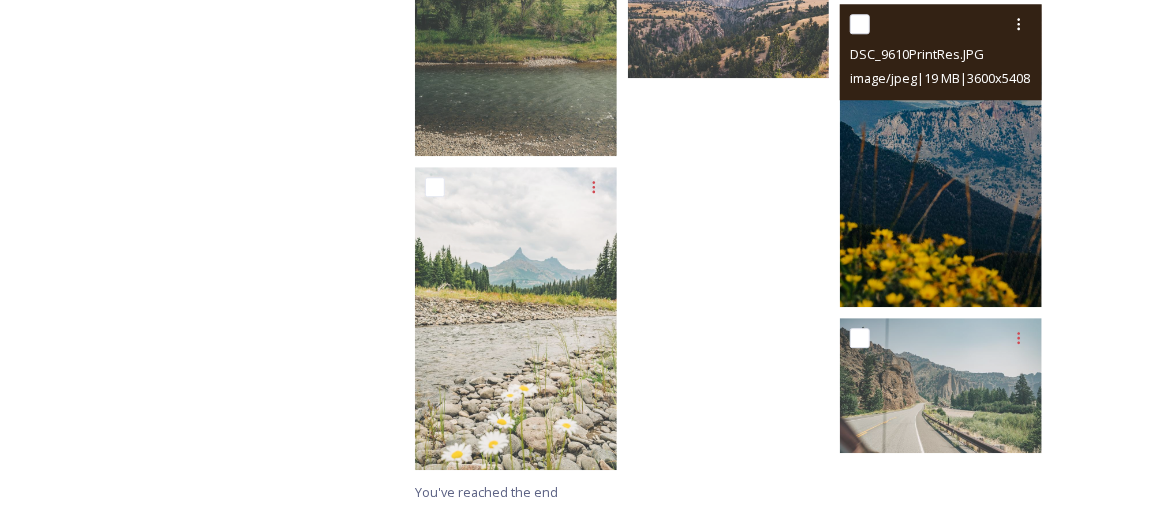 click at bounding box center [941, 155] 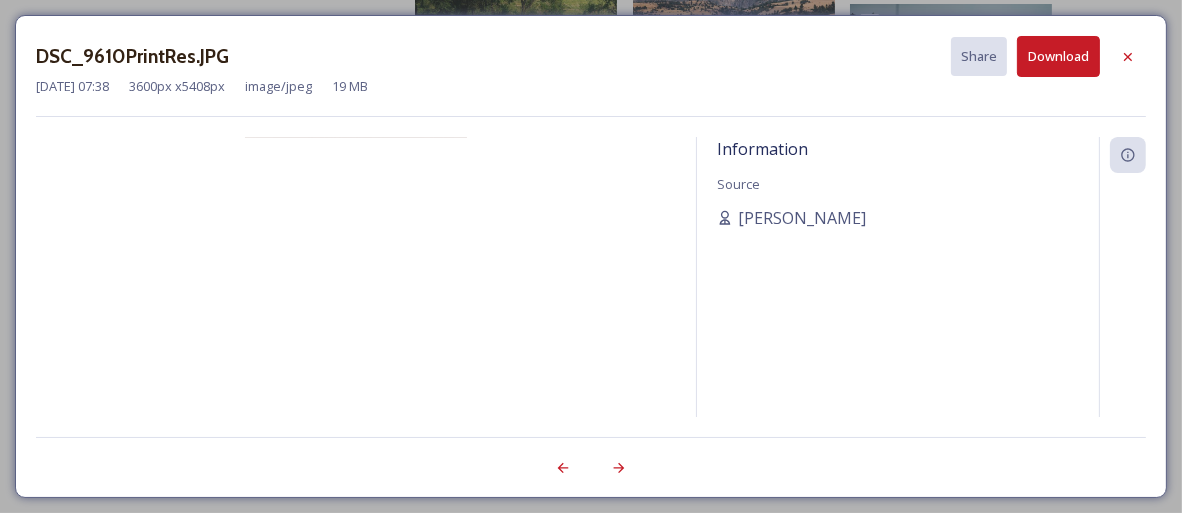 click on "Source" at bounding box center (738, 184) 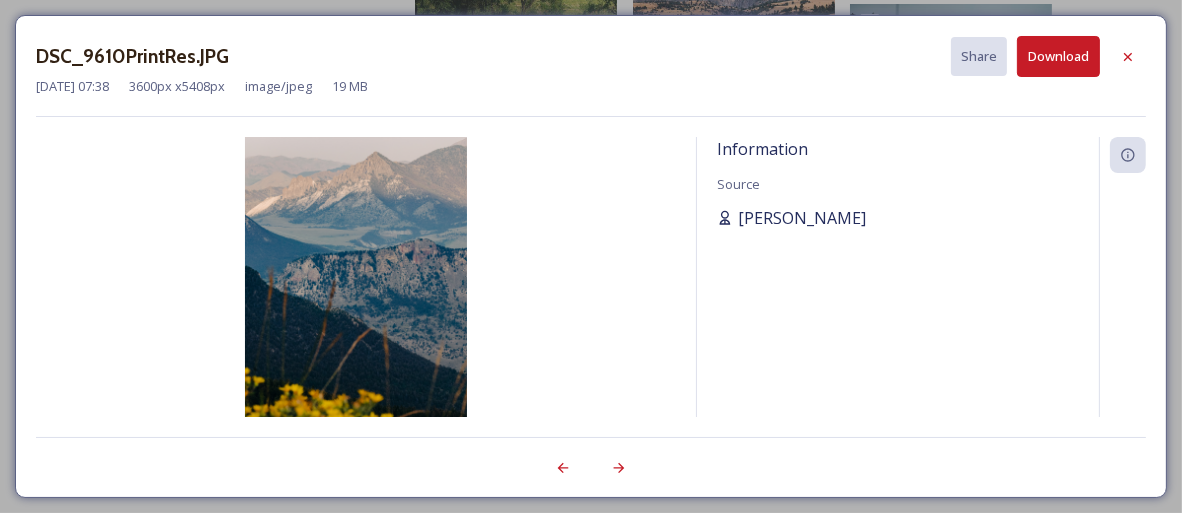 click on "[PERSON_NAME]" at bounding box center [802, 218] 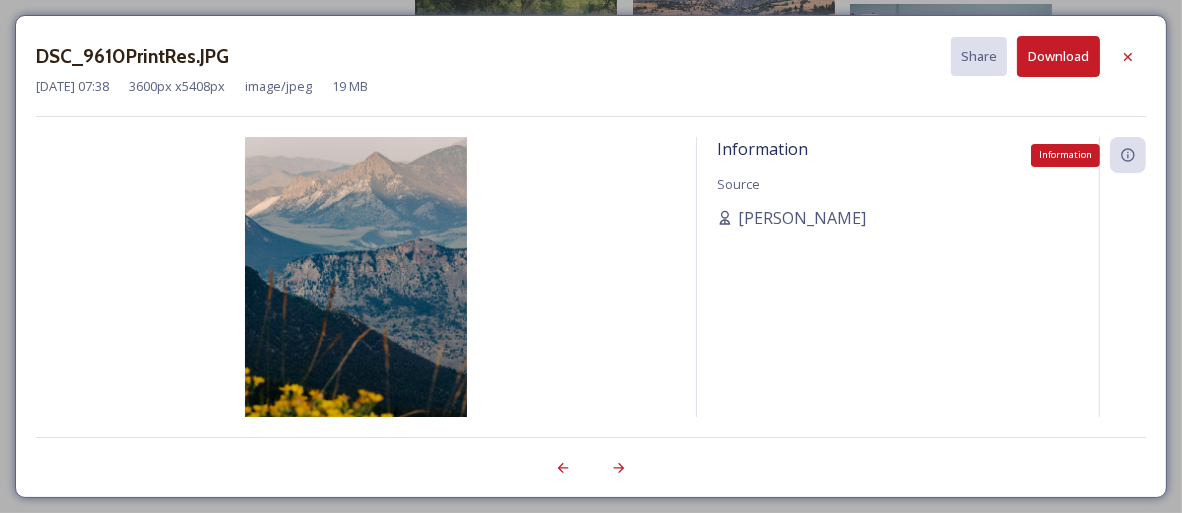 click 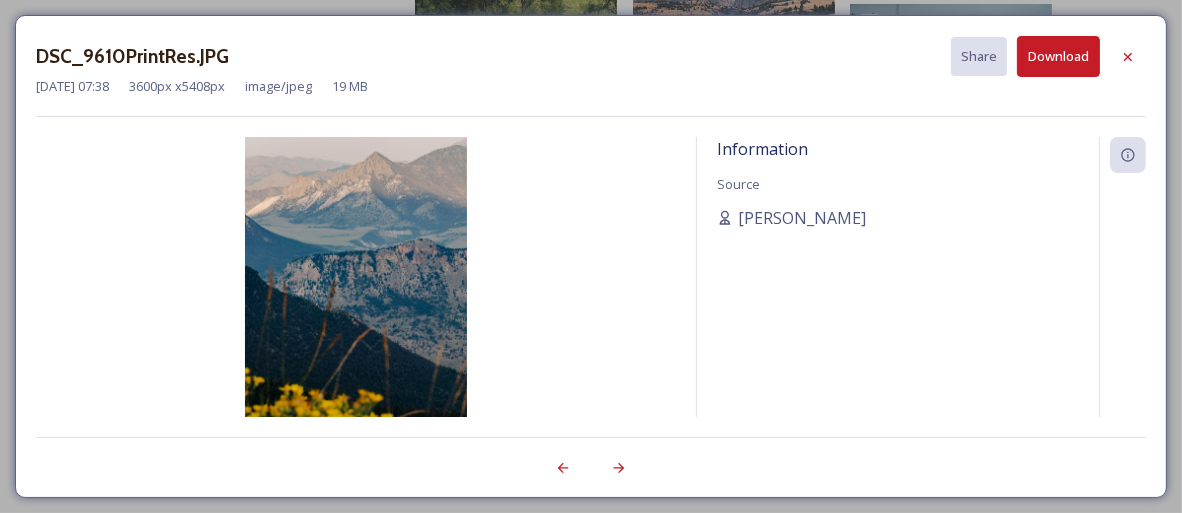 click on "Information" at bounding box center (762, 149) 